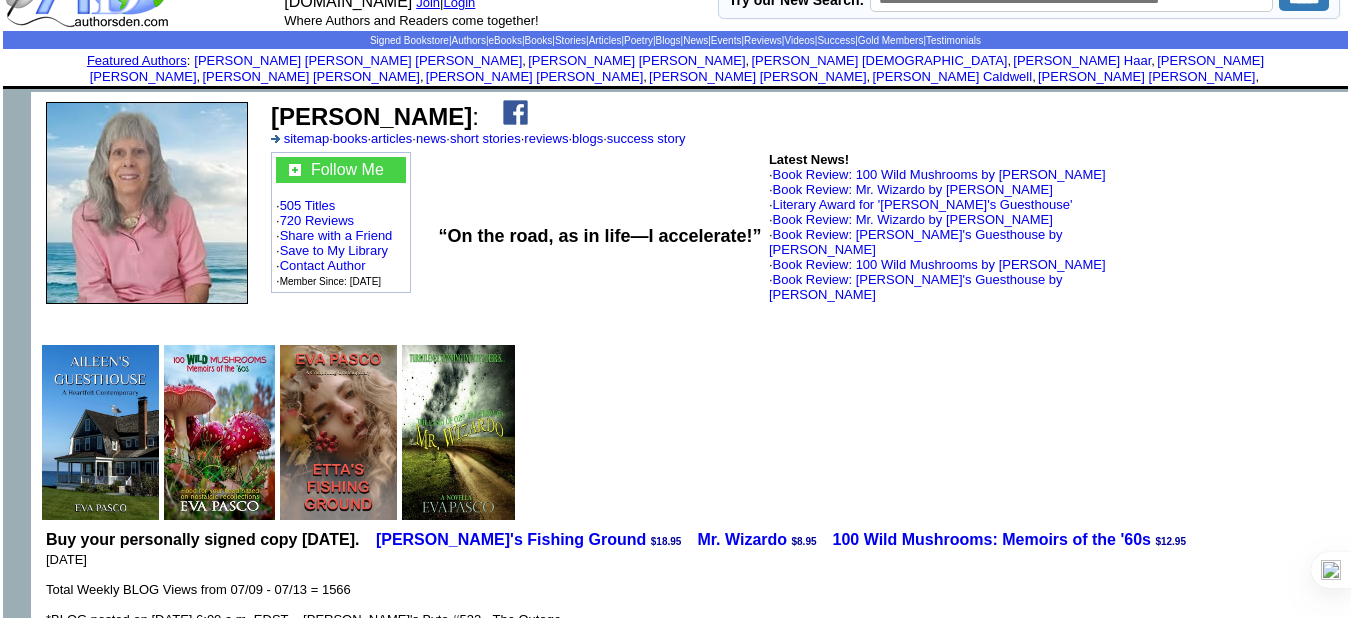 scroll, scrollTop: 56, scrollLeft: 19, axis: both 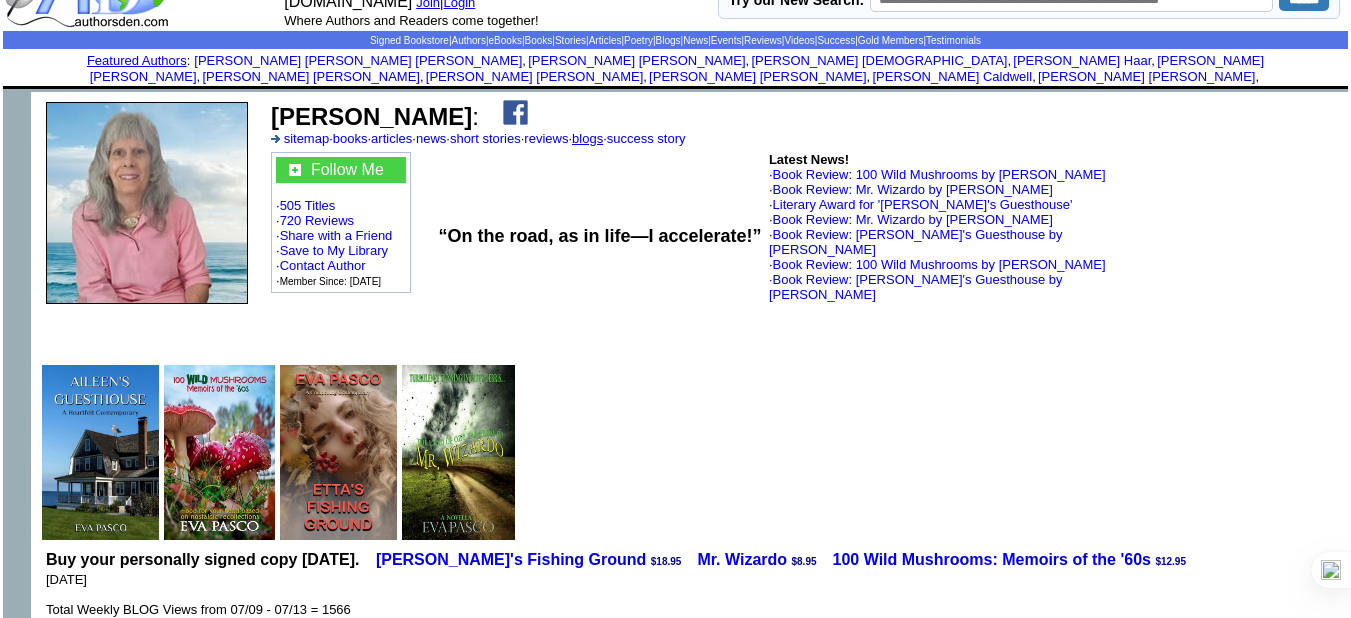 click on "blogs" at bounding box center [587, 138] 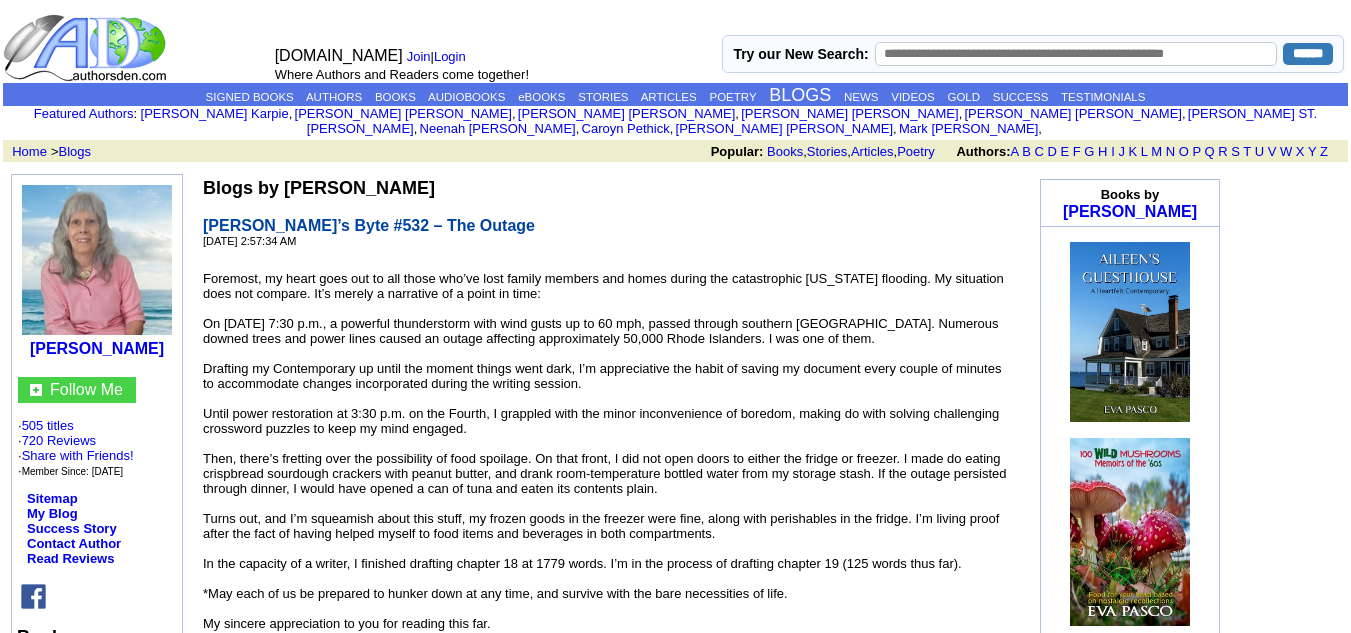scroll, scrollTop: 24, scrollLeft: 0, axis: vertical 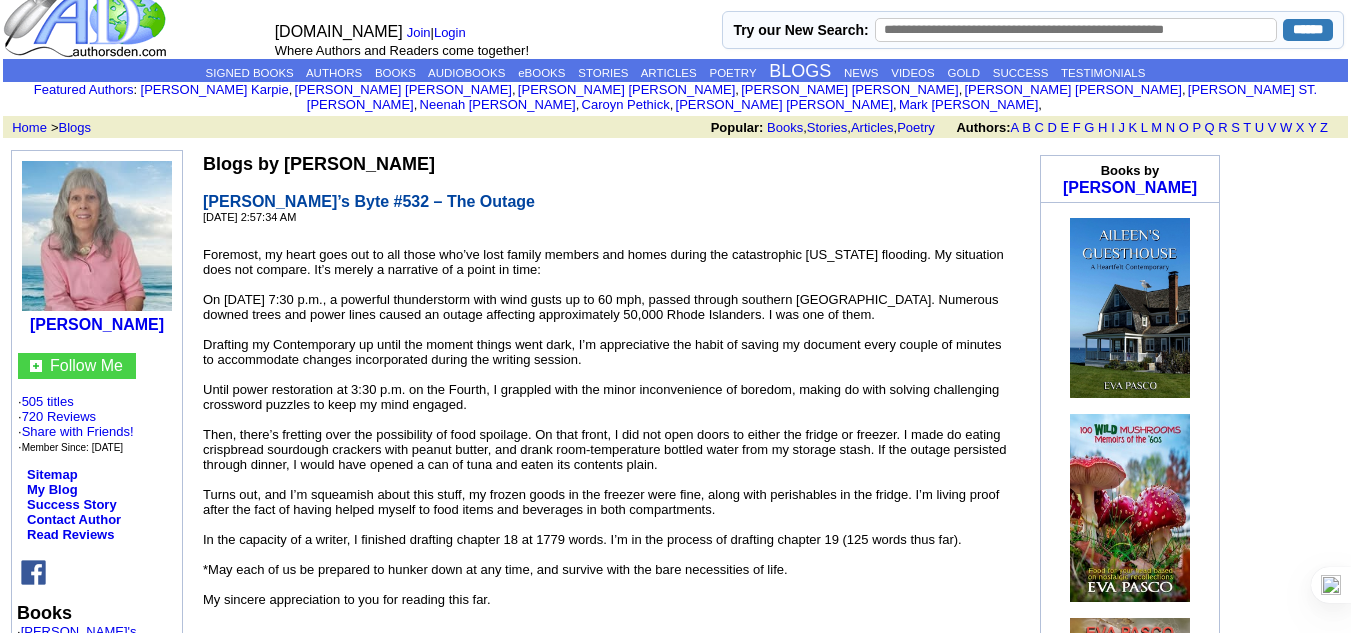 click on "Popular:
Books ,
Stories ,
Articles ,
Poetry
Authors:  A
B   C   D
E   F   G
H   I   J
K   L   M
N   O   P
Q   R   S
T   U   V
W   X   Y
Z" at bounding box center (758, 127) 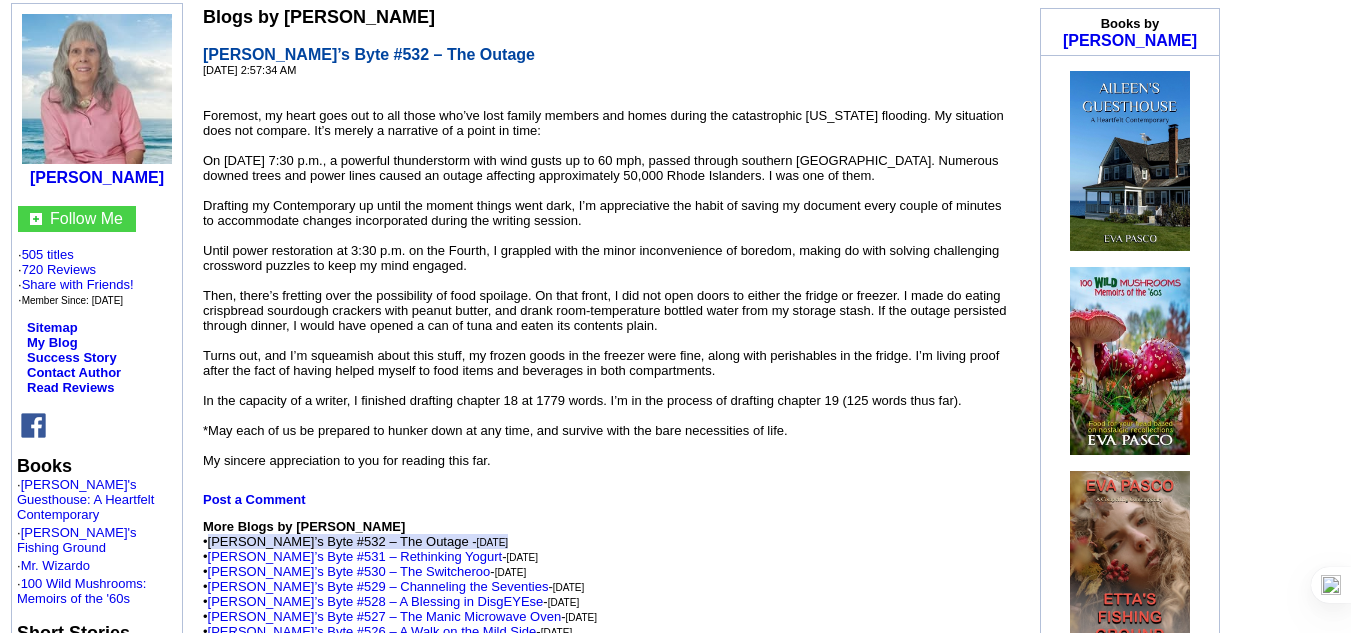 scroll, scrollTop: 174, scrollLeft: 0, axis: vertical 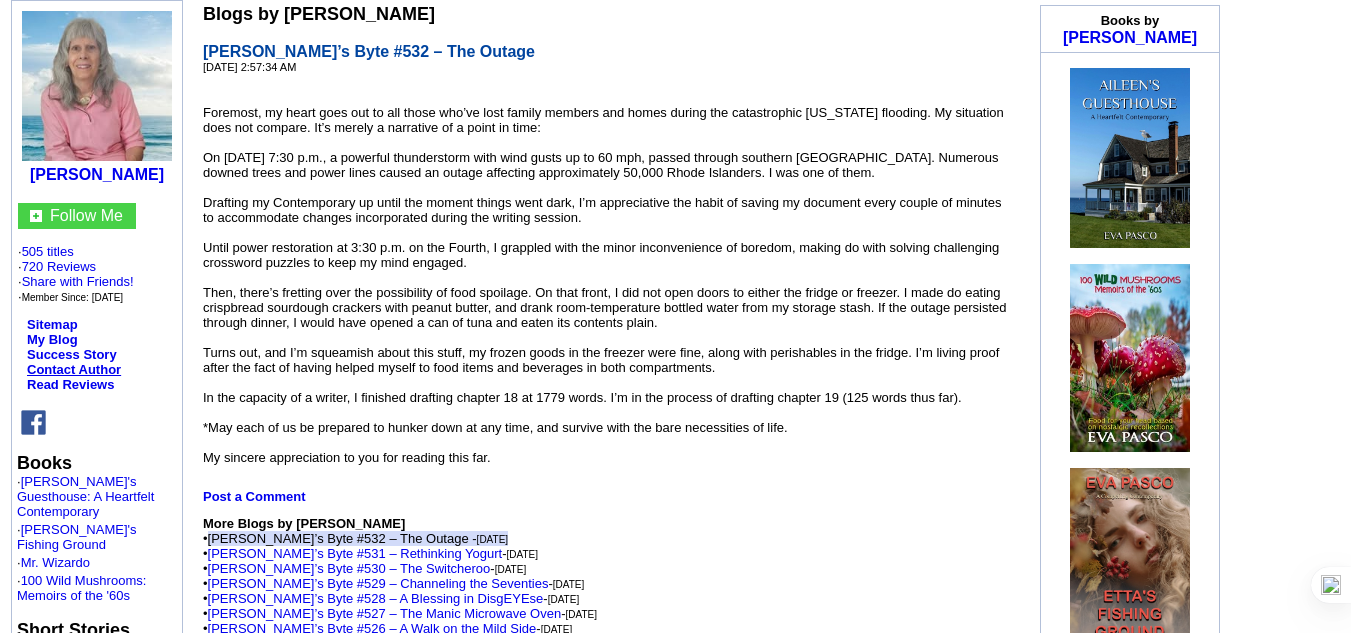 click on "Contact Author" 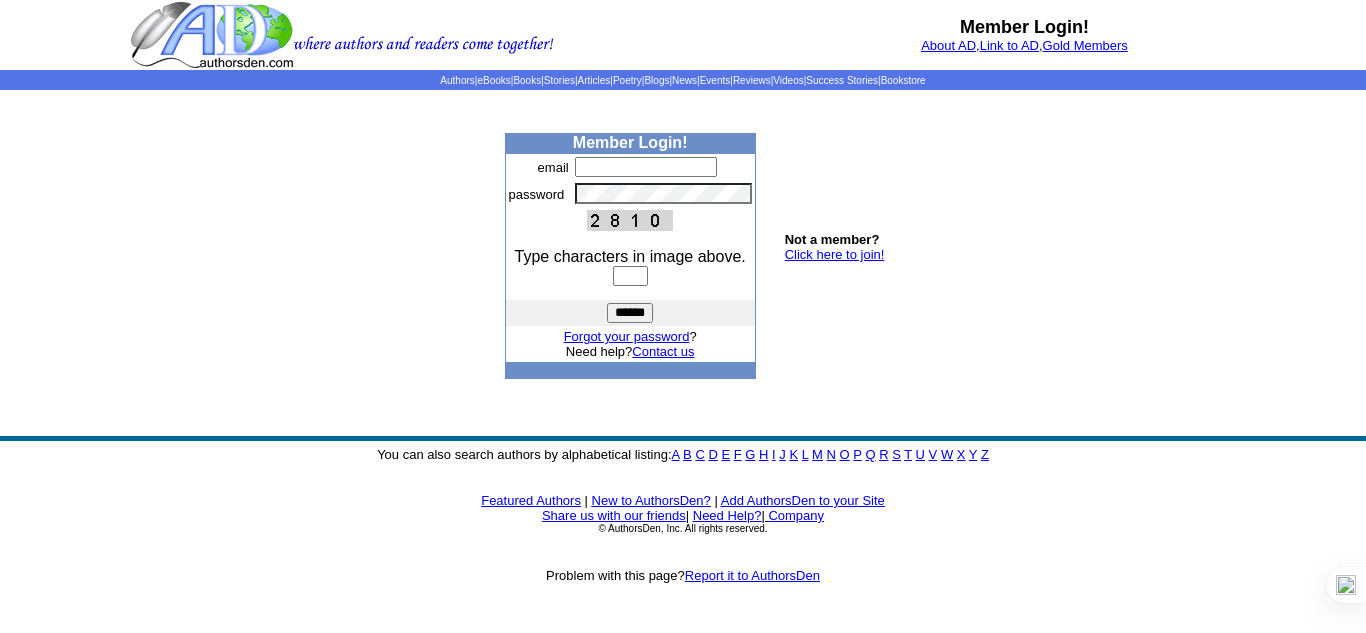 scroll, scrollTop: 0, scrollLeft: 0, axis: both 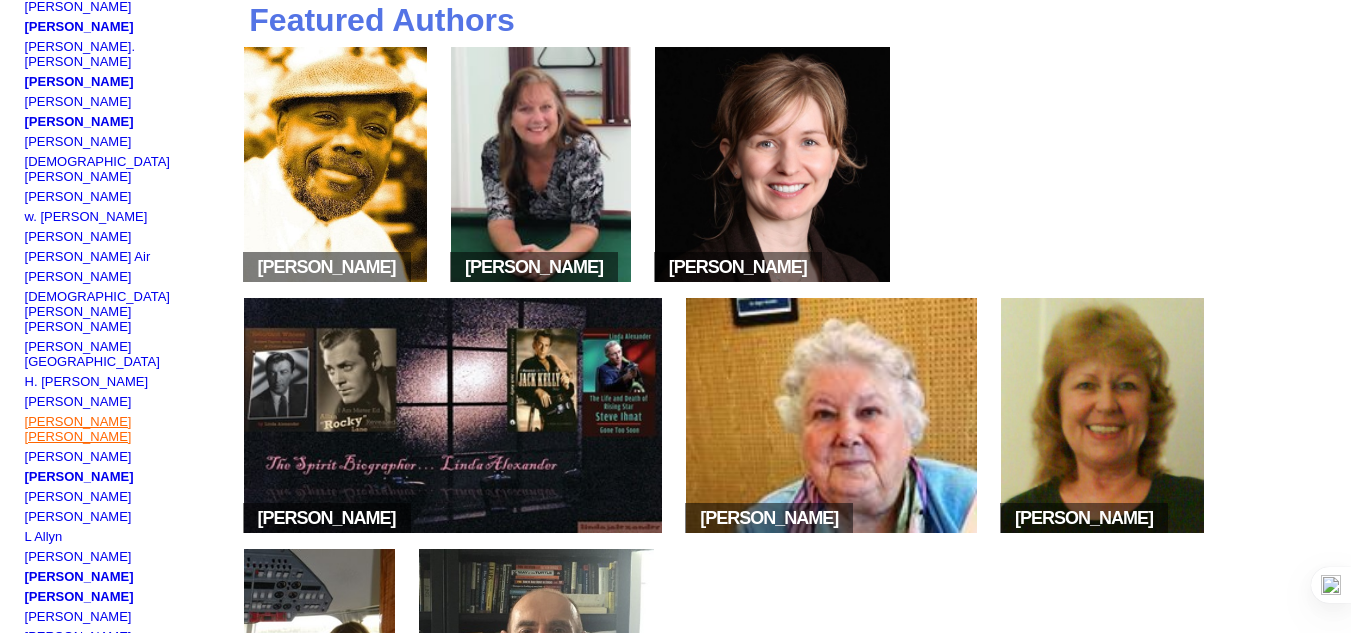click on "Allison Pollack Alexander" at bounding box center [78, 429] 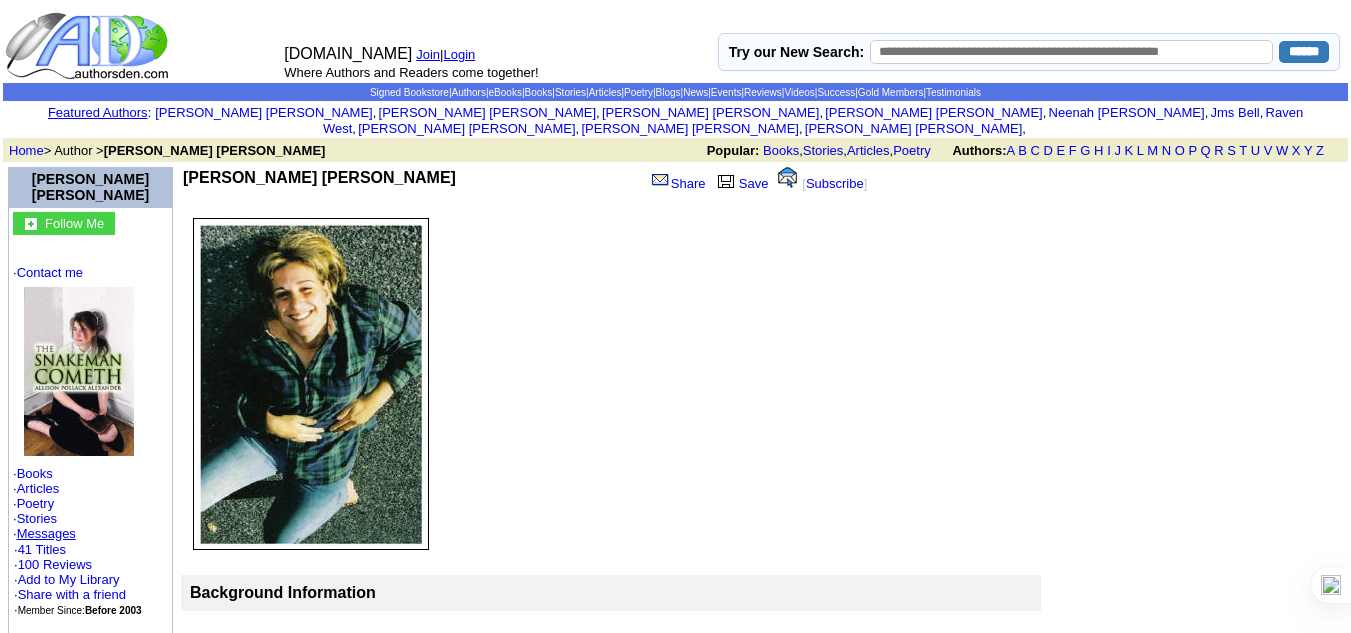 scroll, scrollTop: 0, scrollLeft: 0, axis: both 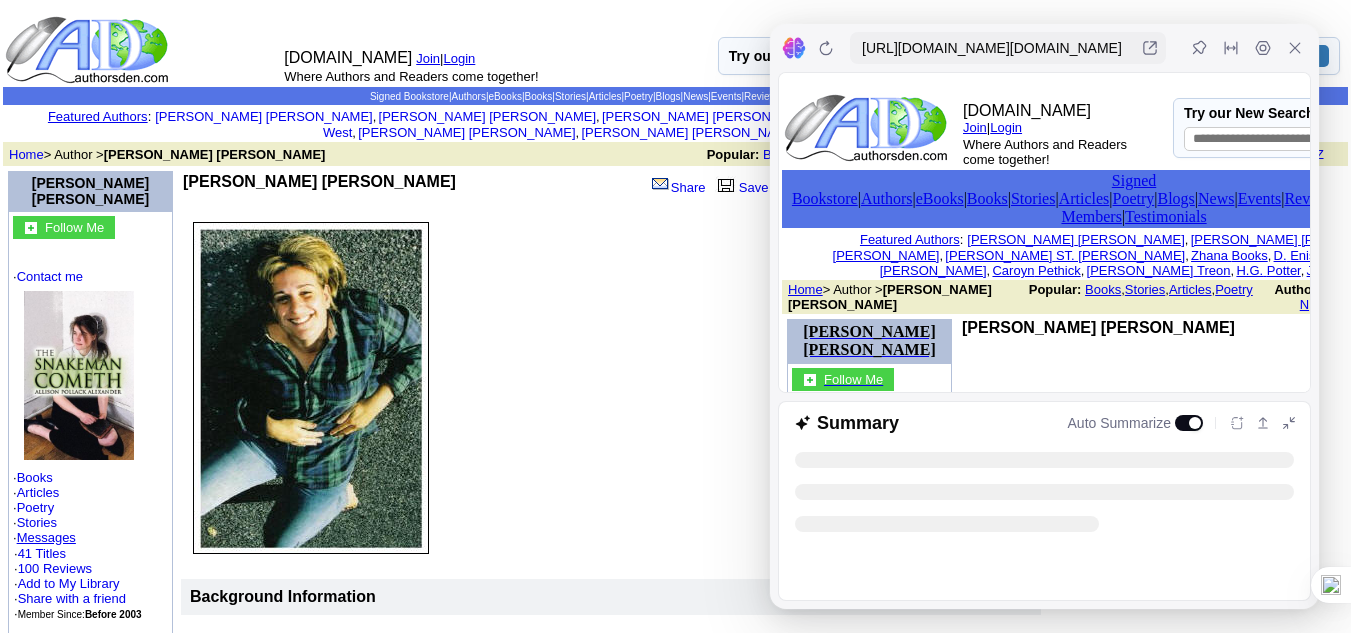 click on "Allison Pollack Alexander" at bounding box center [90, 191] 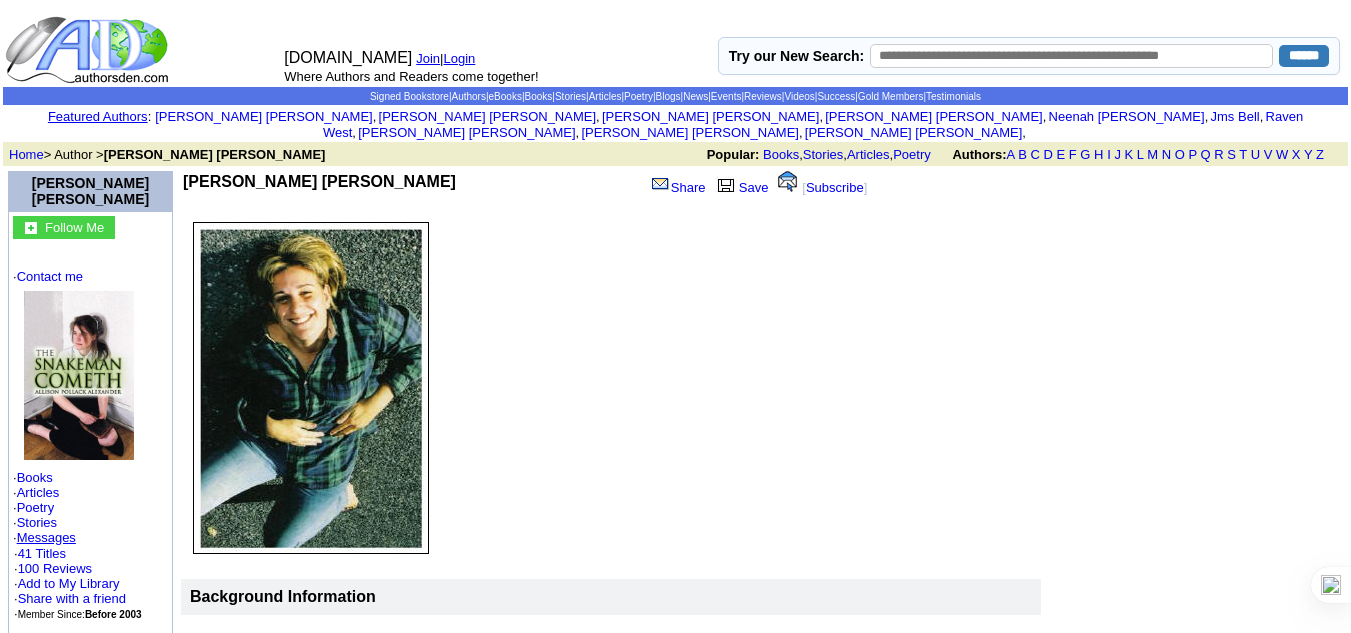 click on "Allison Pollack Alexander" at bounding box center (408, 192) 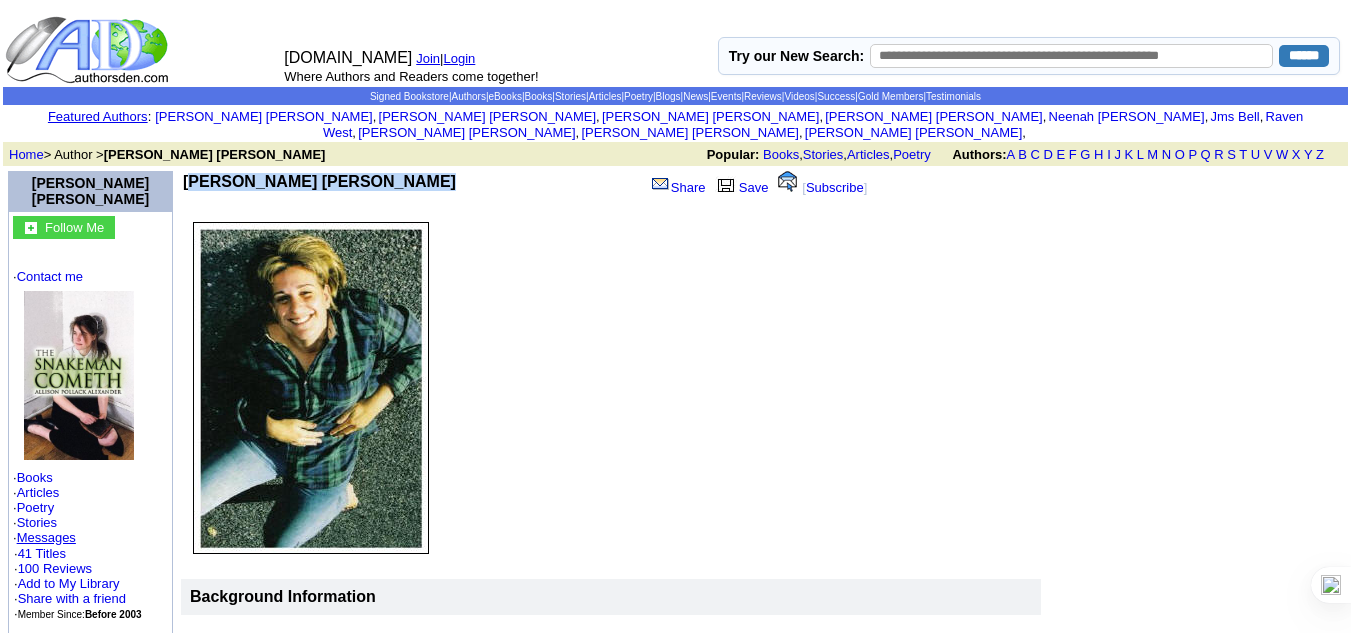 drag, startPoint x: 394, startPoint y: 163, endPoint x: 189, endPoint y: 152, distance: 205.2949 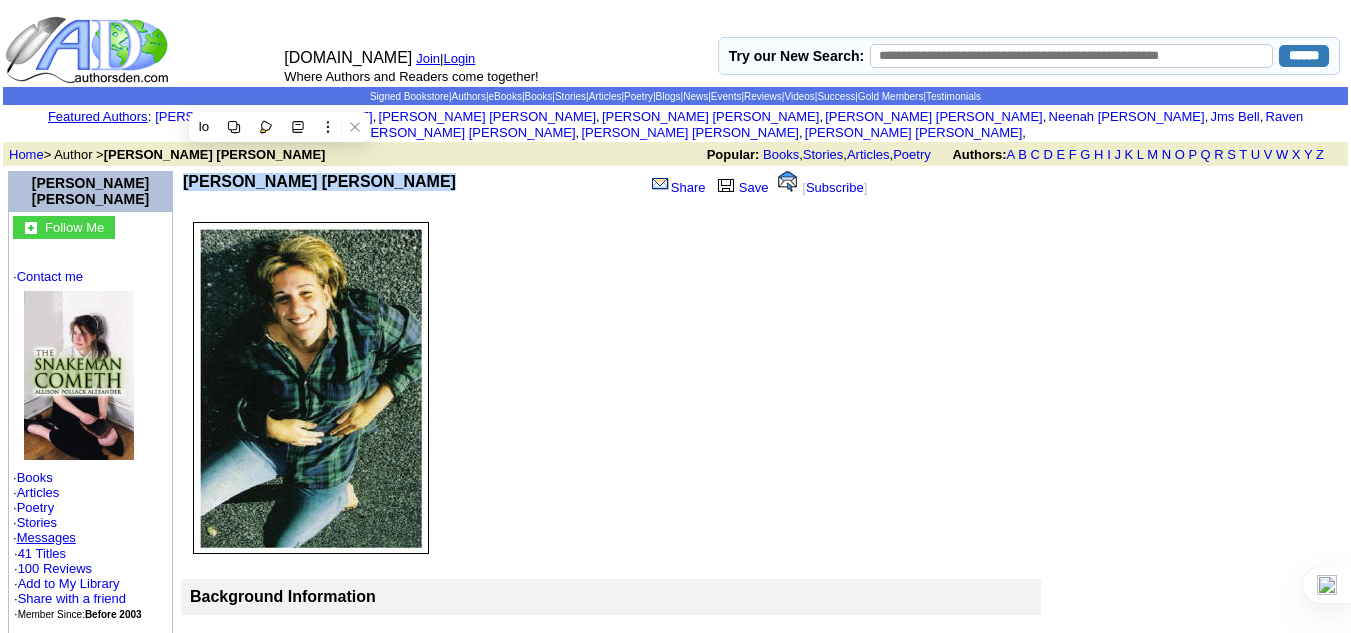 copy on "Allison Pollack Alexander" 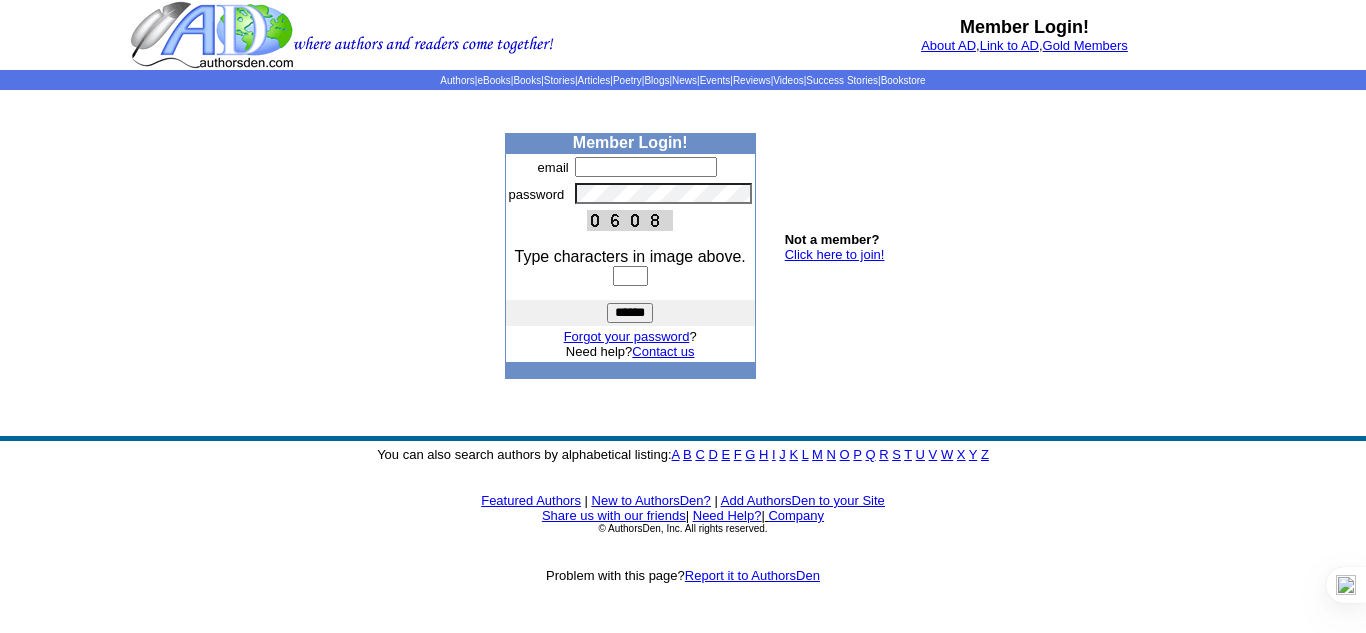 scroll, scrollTop: 0, scrollLeft: 0, axis: both 